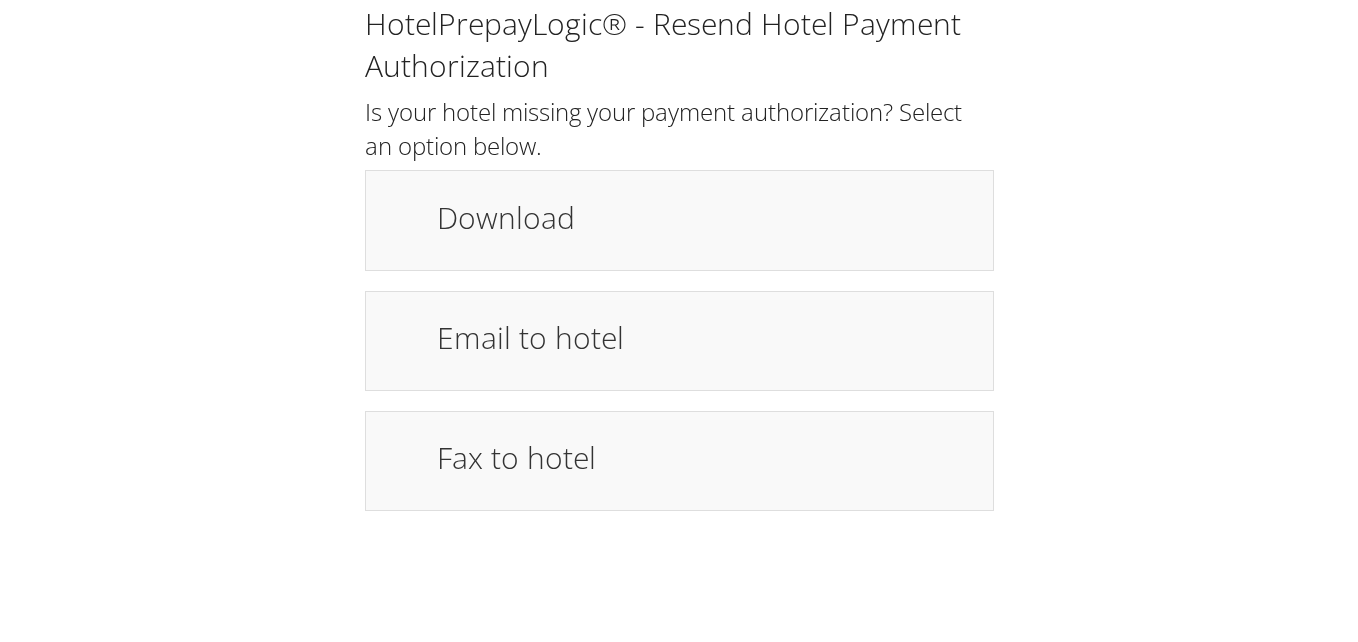 scroll, scrollTop: 0, scrollLeft: 0, axis: both 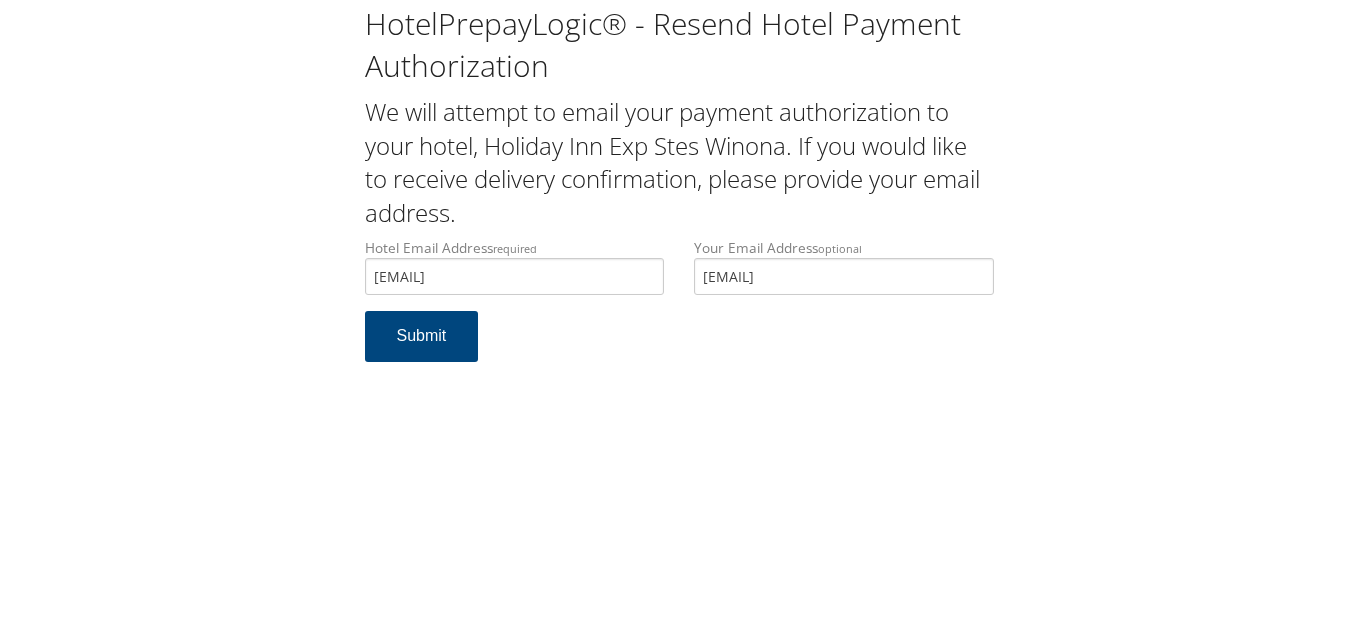 click on "HotelPrepayLogic® - Resend Hotel Payment Authorization
We will attempt to email your payment authorization to your hotel, Holiday Inn Exp Stes Winona.
If you would like to receive delivery confirmation, please provide your email address.
Hotel Email Address  required
[EMAIL]
Hotel email address is required
Your Email Address  optional
[EMAIL]
Submit" at bounding box center (679, 321) 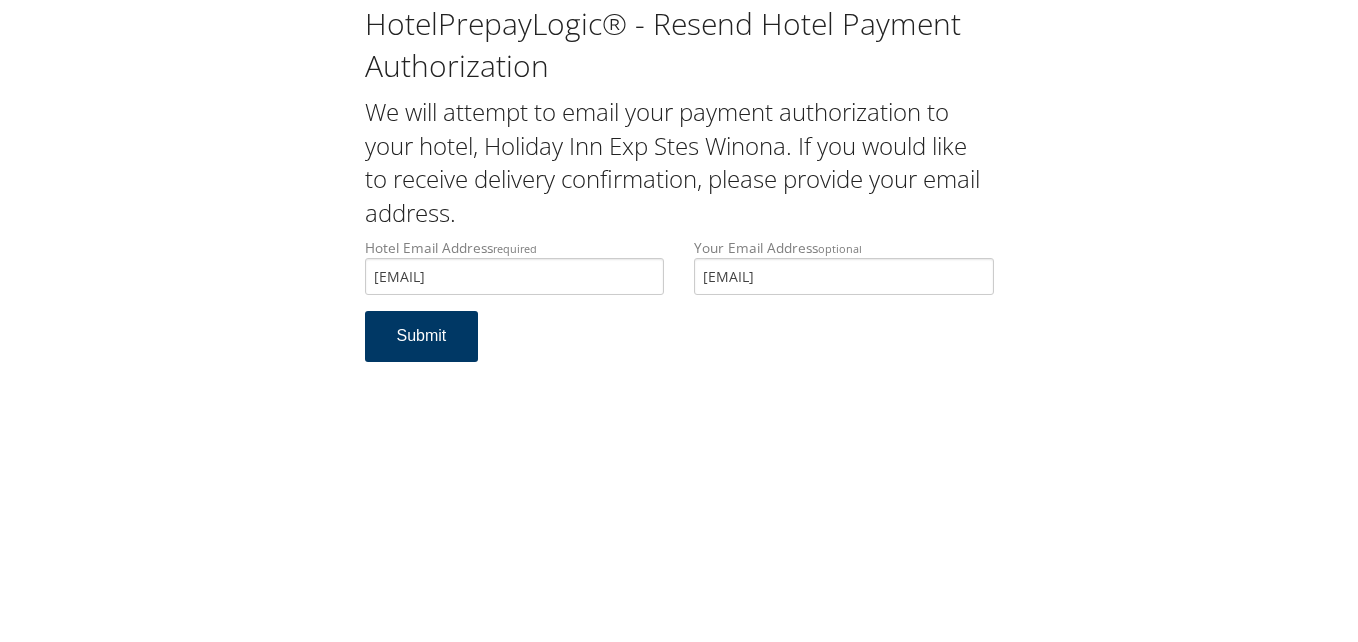 click on "Submit" at bounding box center [422, 336] 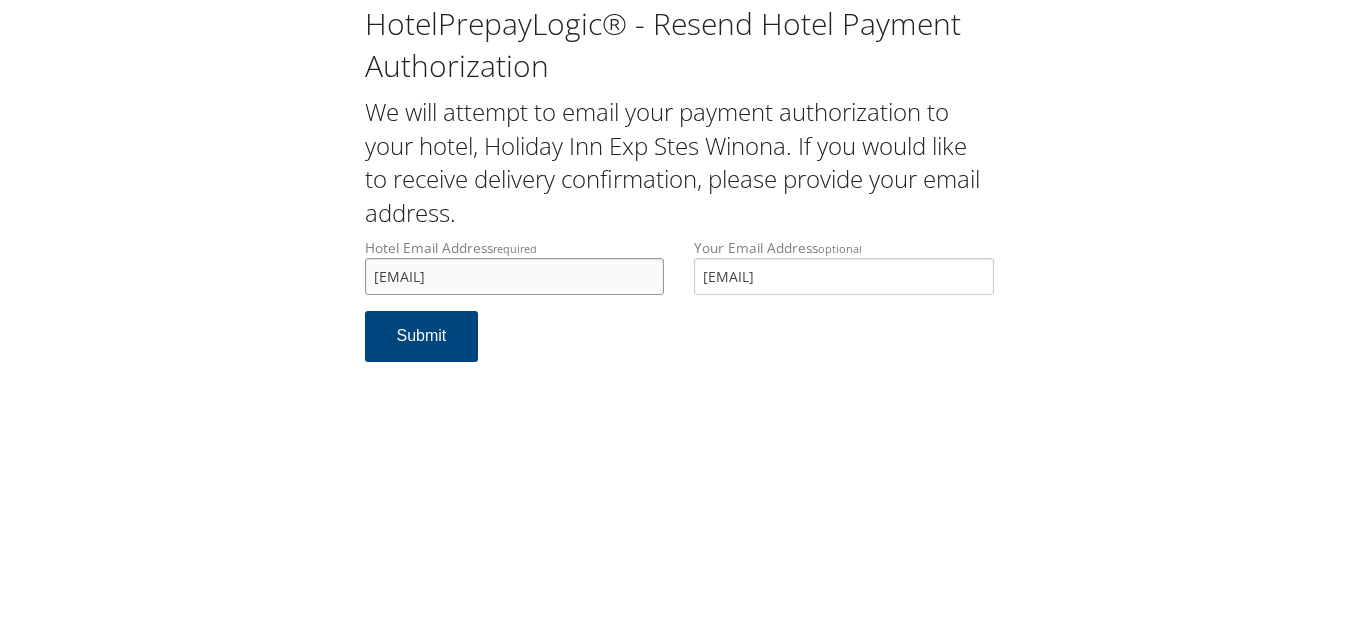 click on "higjexpresswinona@holidayinexpresswinona.com" at bounding box center [515, 276] 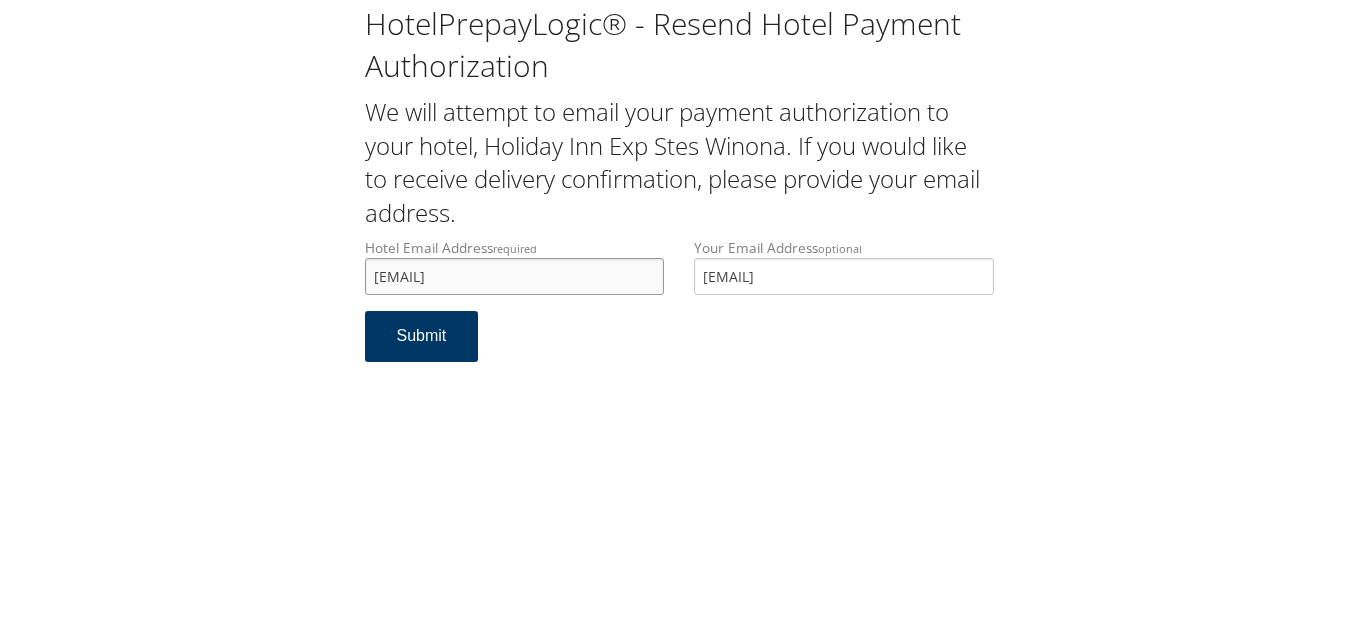 type on "highexpresswinona@holidayinexpresswinona.com" 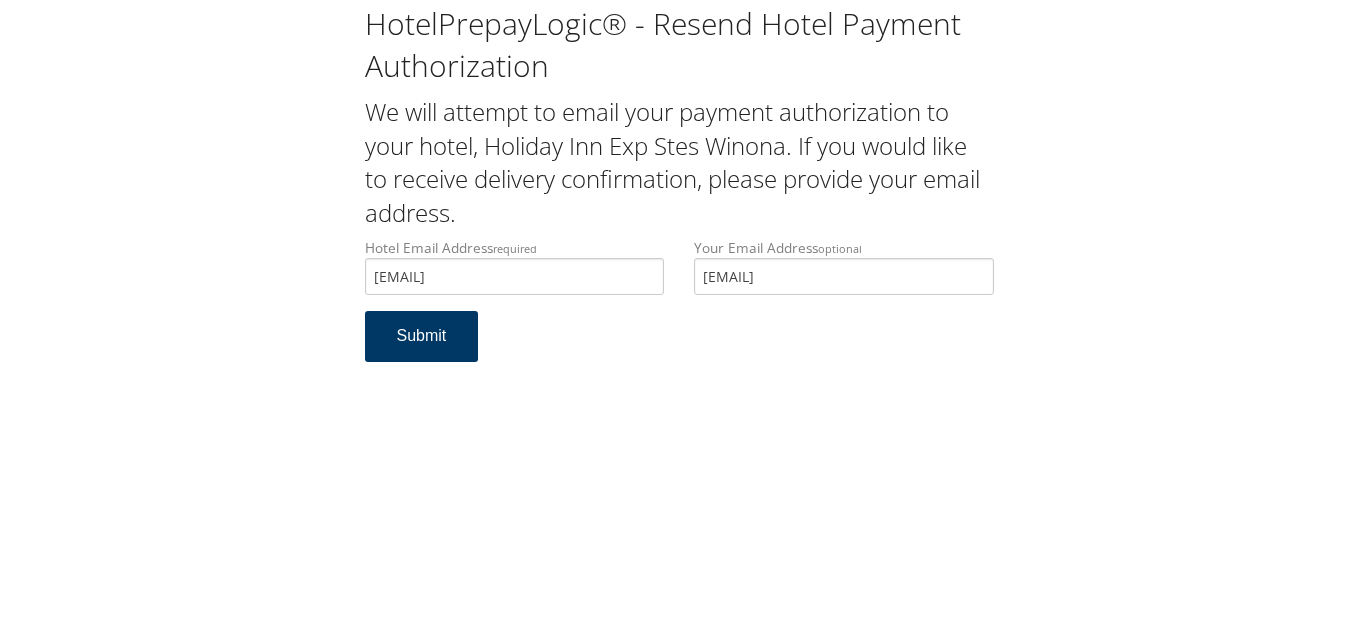click on "Submit" at bounding box center (422, 336) 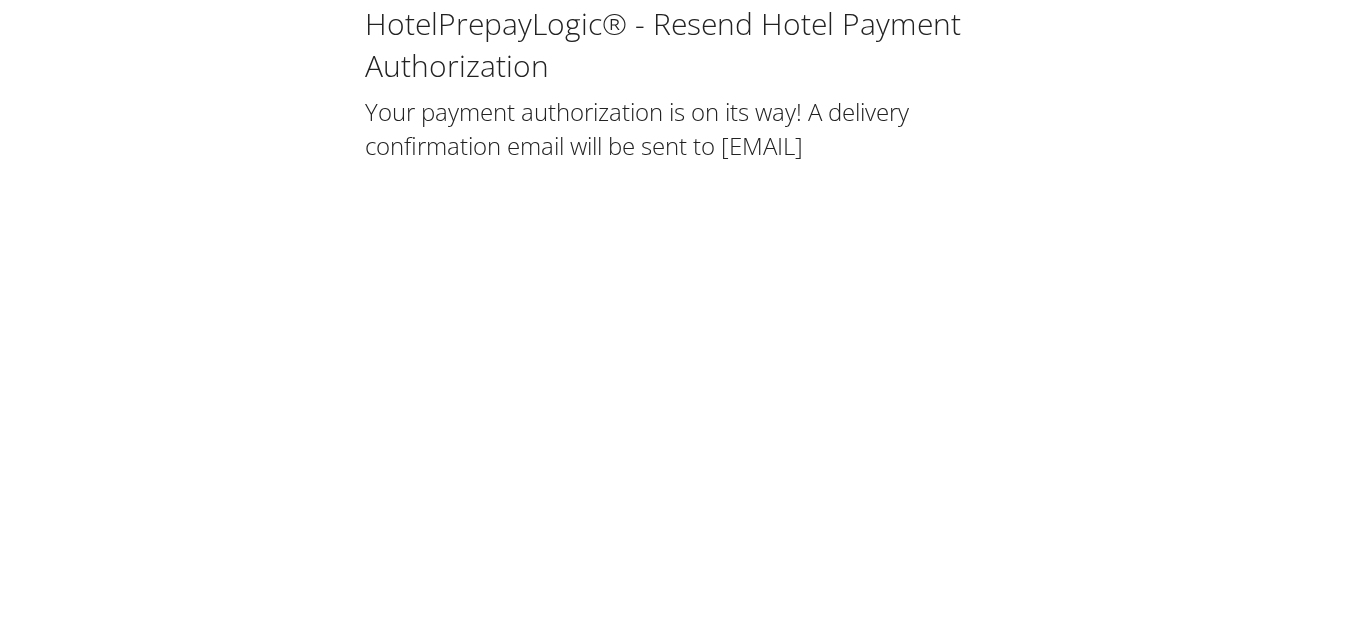 scroll, scrollTop: 0, scrollLeft: 0, axis: both 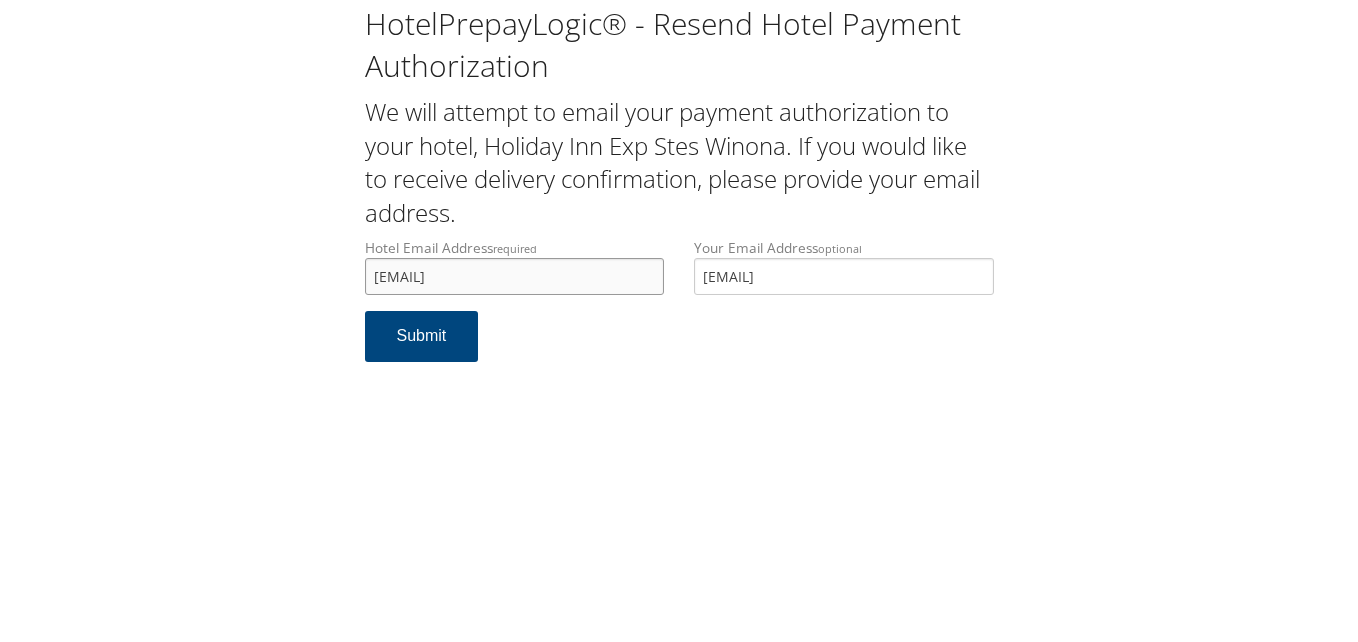 click on "highexpresswinona@holidayinexpresswinona.com" at bounding box center (515, 276) 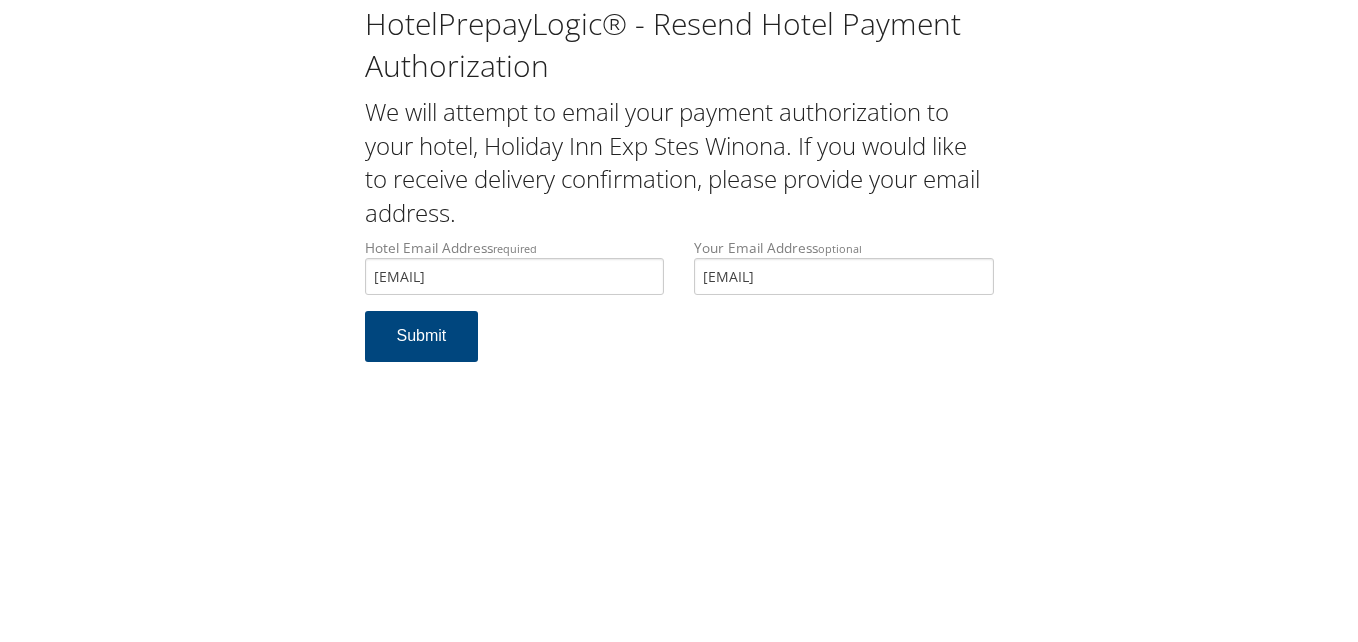 click on "HotelPrepayLogic® - Resend Hotel Payment Authorization
We will attempt to email your payment authorization to your hotel, Holiday Inn Exp Stes Winona.
If you would like to receive delivery confirmation, please provide your email address.
Hotel Email Address  required
highexpresswinona@holidayinexpresswinona.com
Hotel email address is required
Your Email Address  optional
GREGGJONES307@GMAIL.COM
Submit" at bounding box center [679, 321] 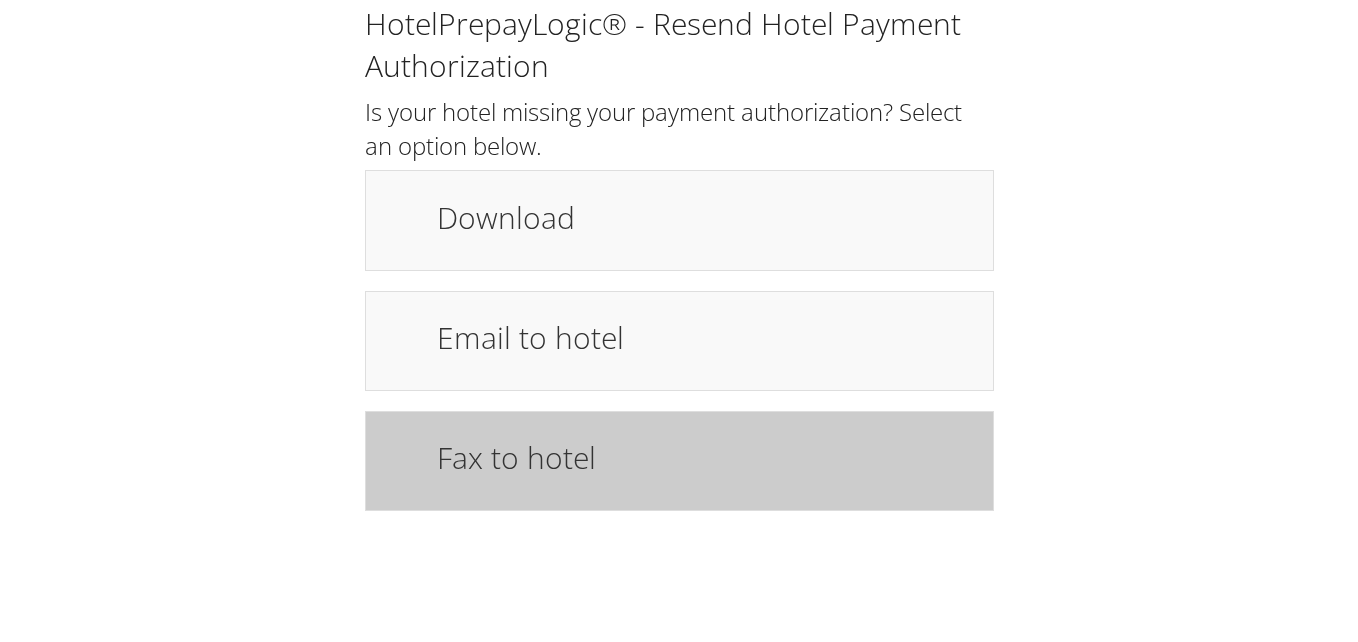 scroll, scrollTop: 0, scrollLeft: 0, axis: both 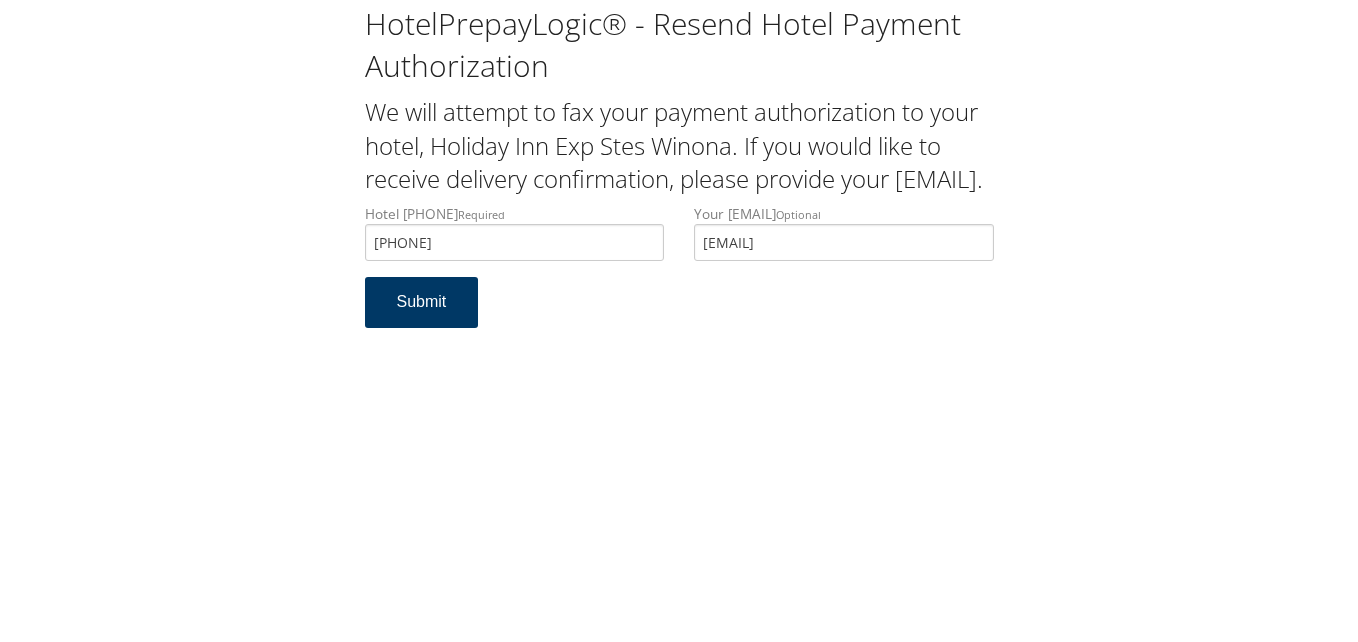 click on "Submit" at bounding box center [422, 302] 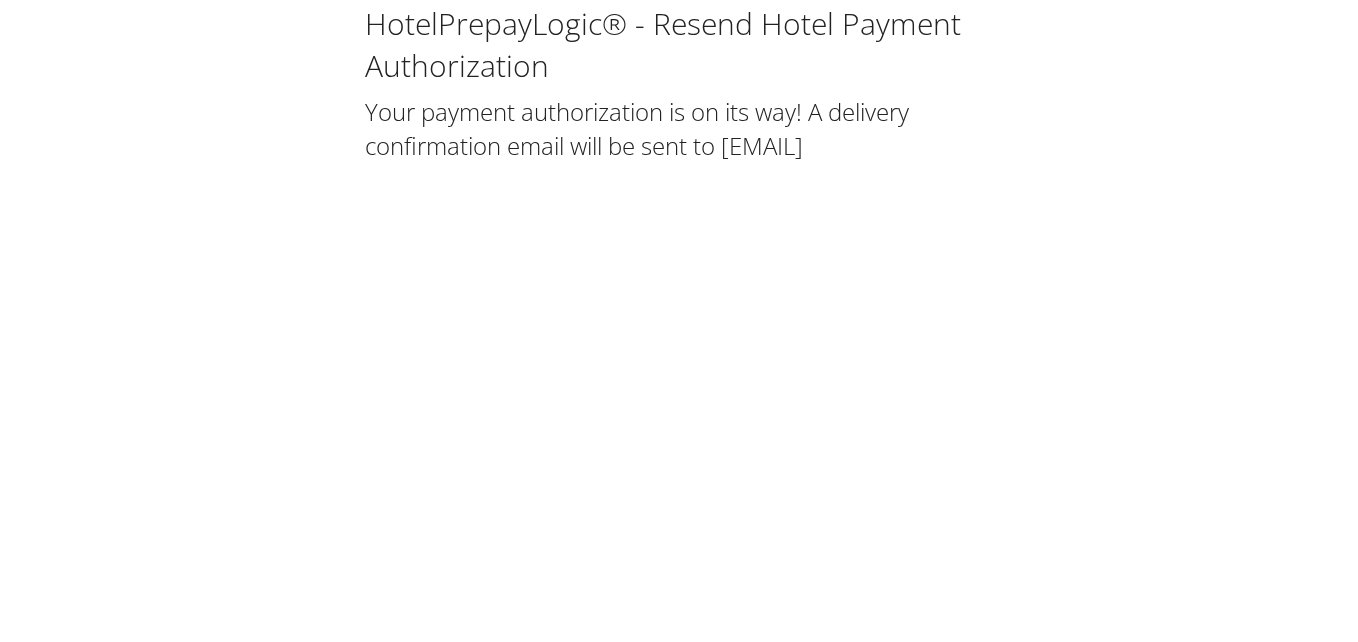 scroll, scrollTop: 0, scrollLeft: 0, axis: both 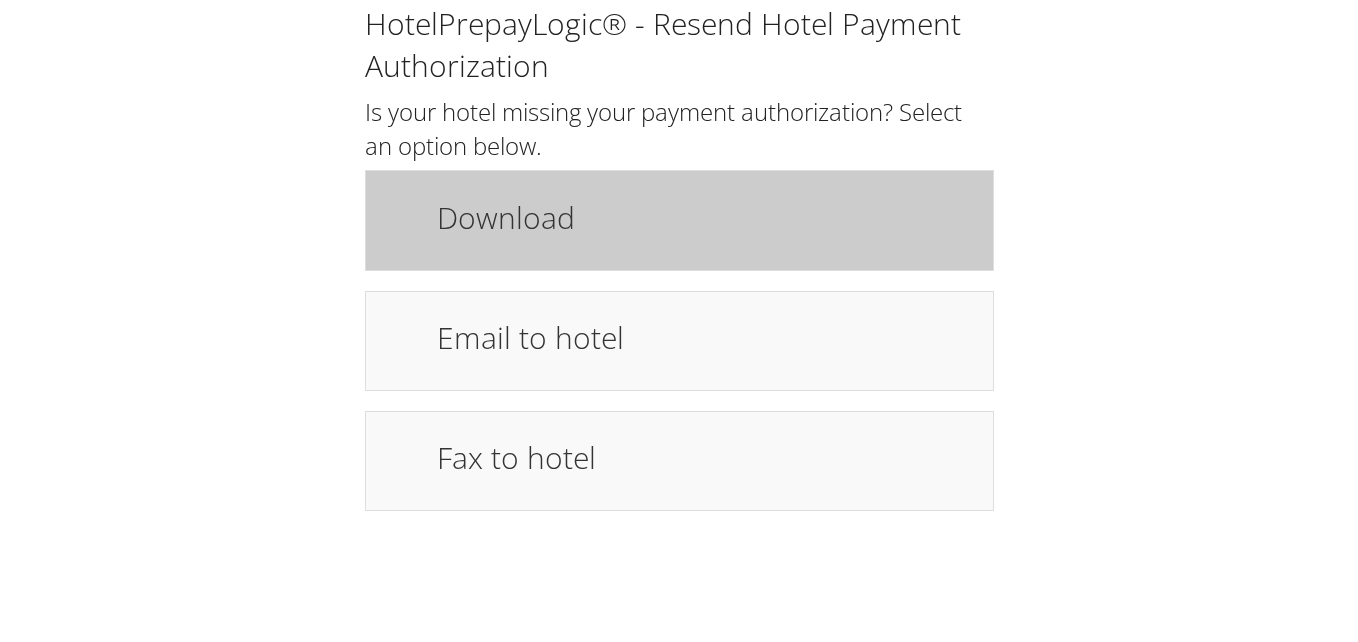 click on "Download" at bounding box center (705, 217) 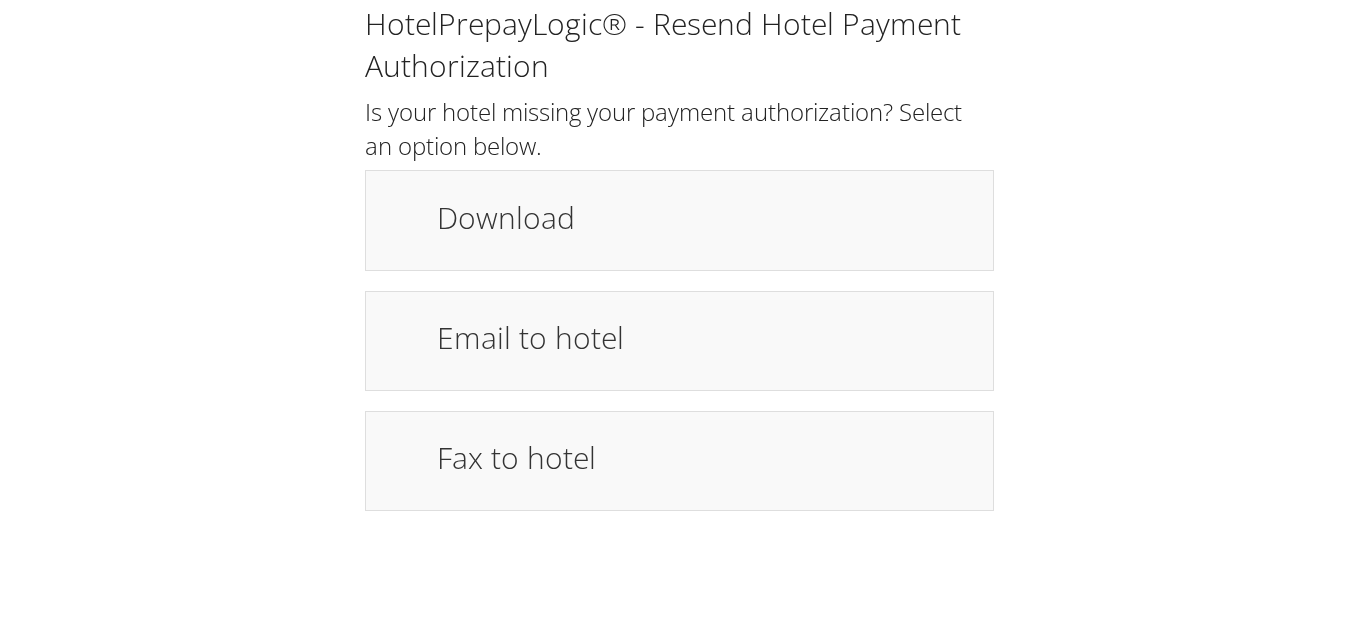 scroll, scrollTop: 0, scrollLeft: 0, axis: both 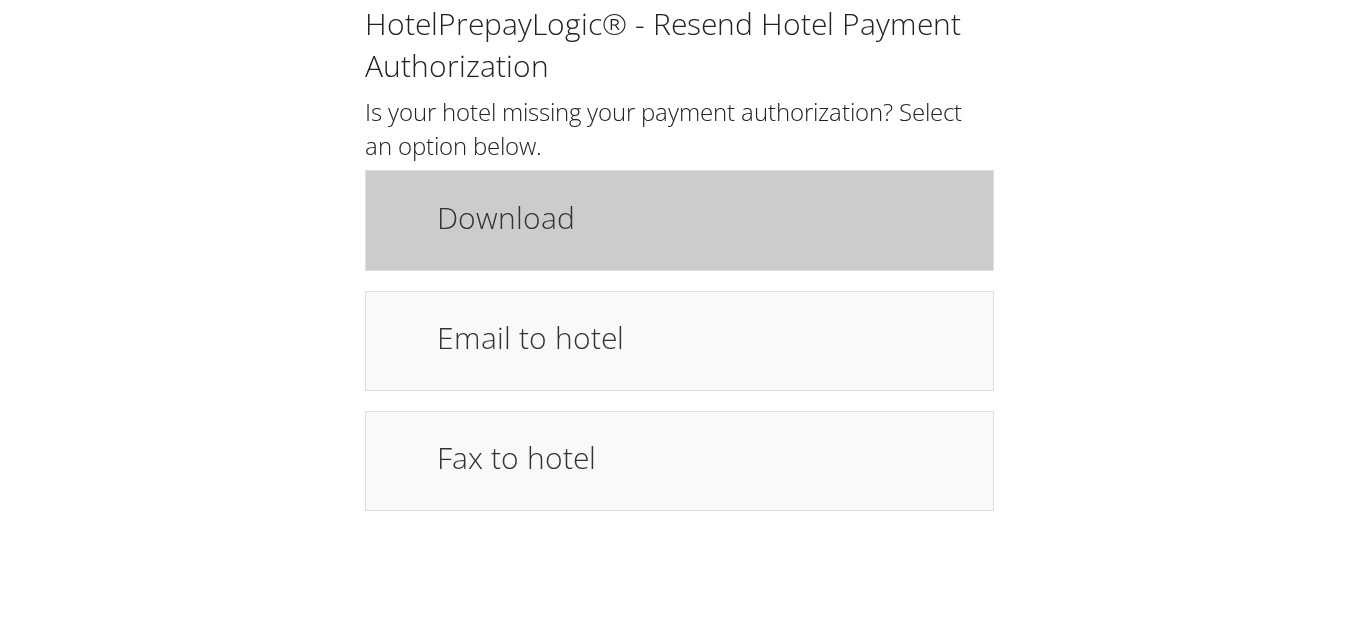 click on "Download" at bounding box center [705, 217] 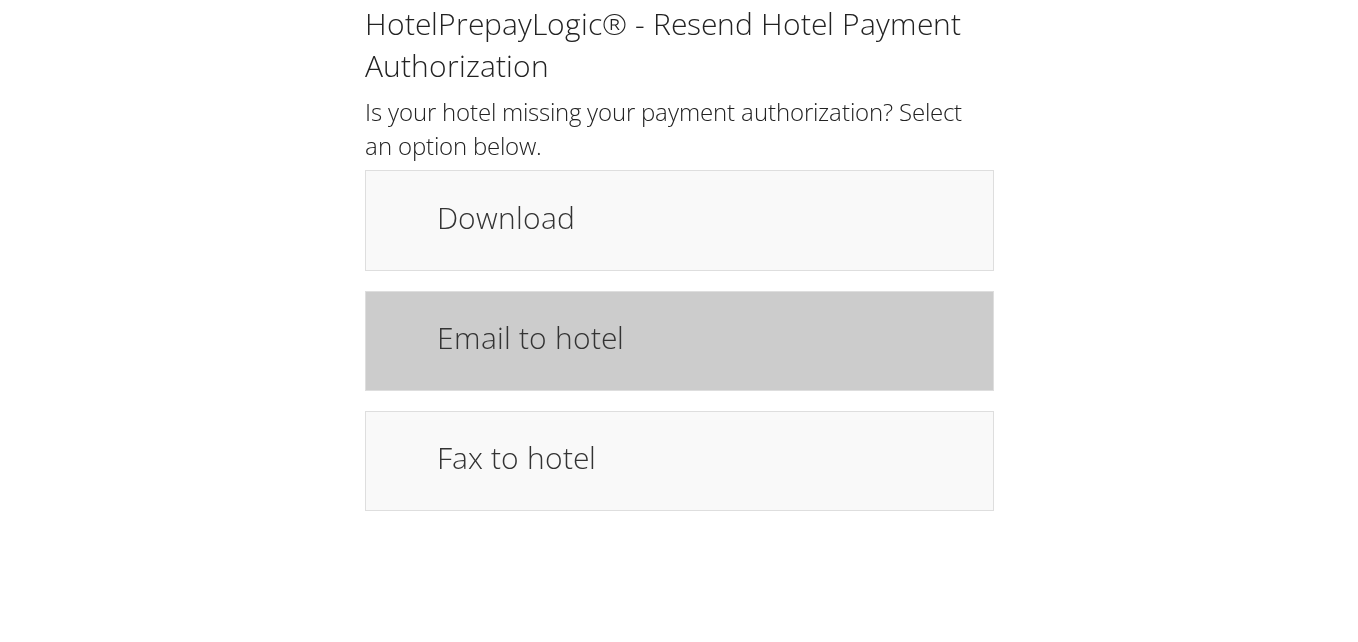 click on "Email to hotel" at bounding box center (705, 337) 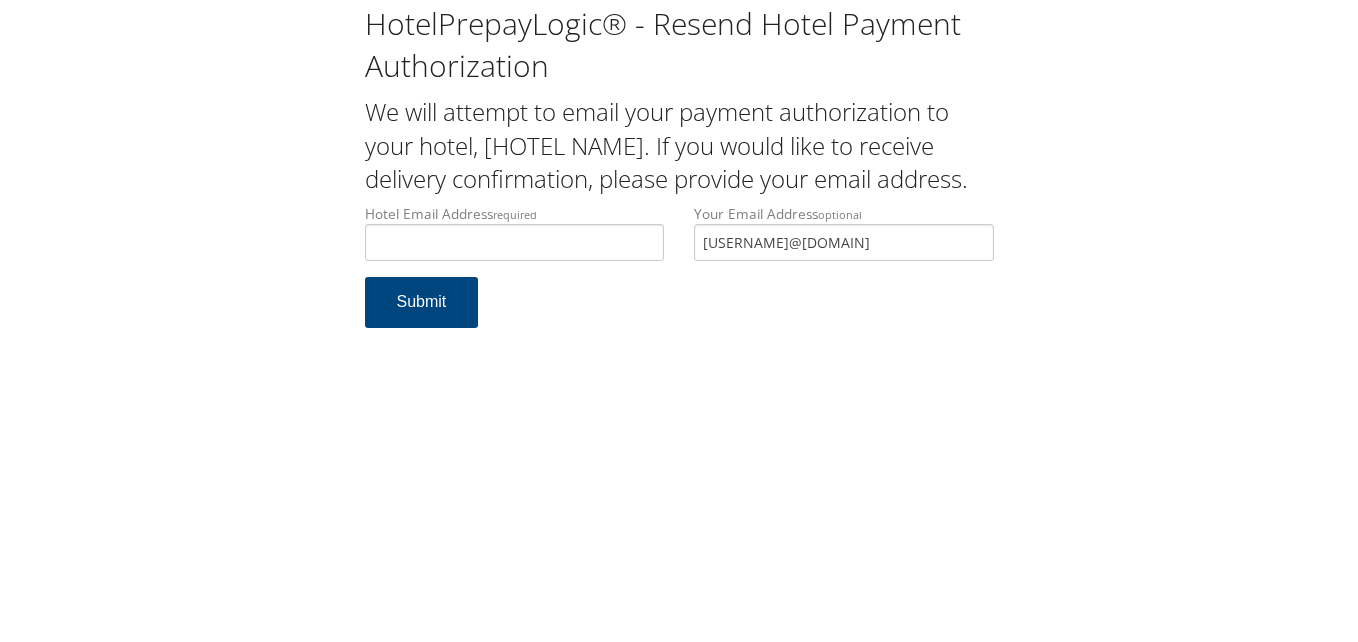 scroll, scrollTop: 0, scrollLeft: 0, axis: both 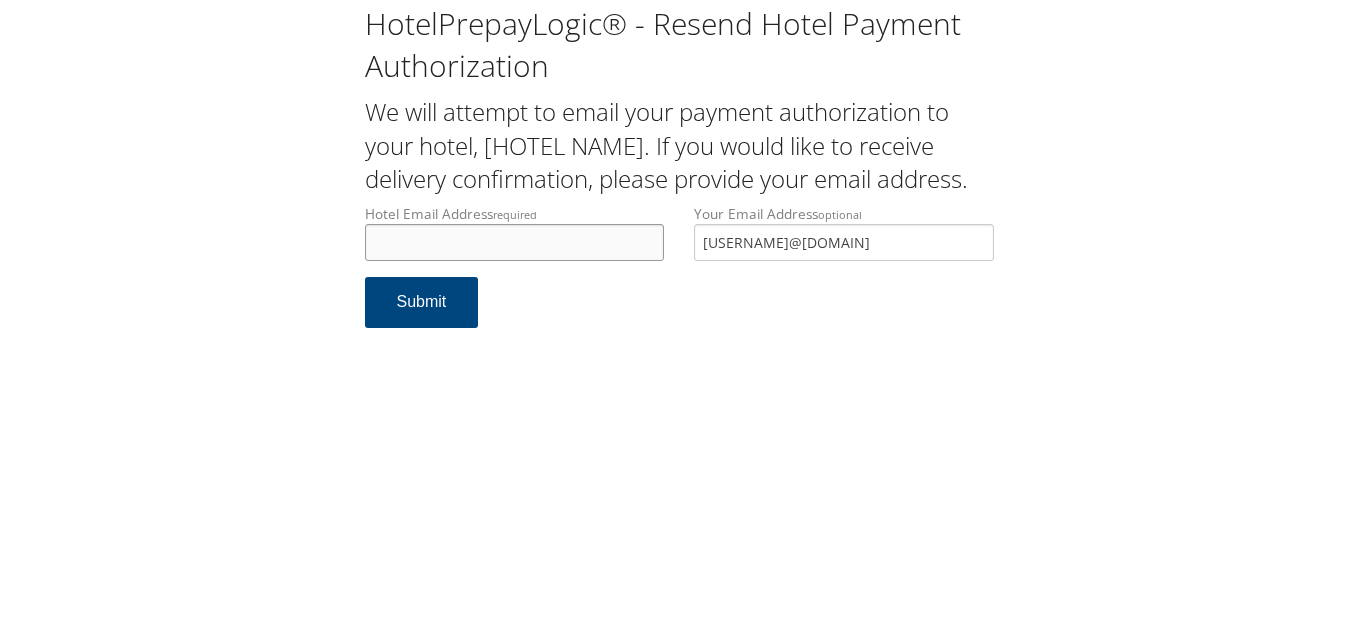 click on "Hotel Email Address  required" at bounding box center (515, 242) 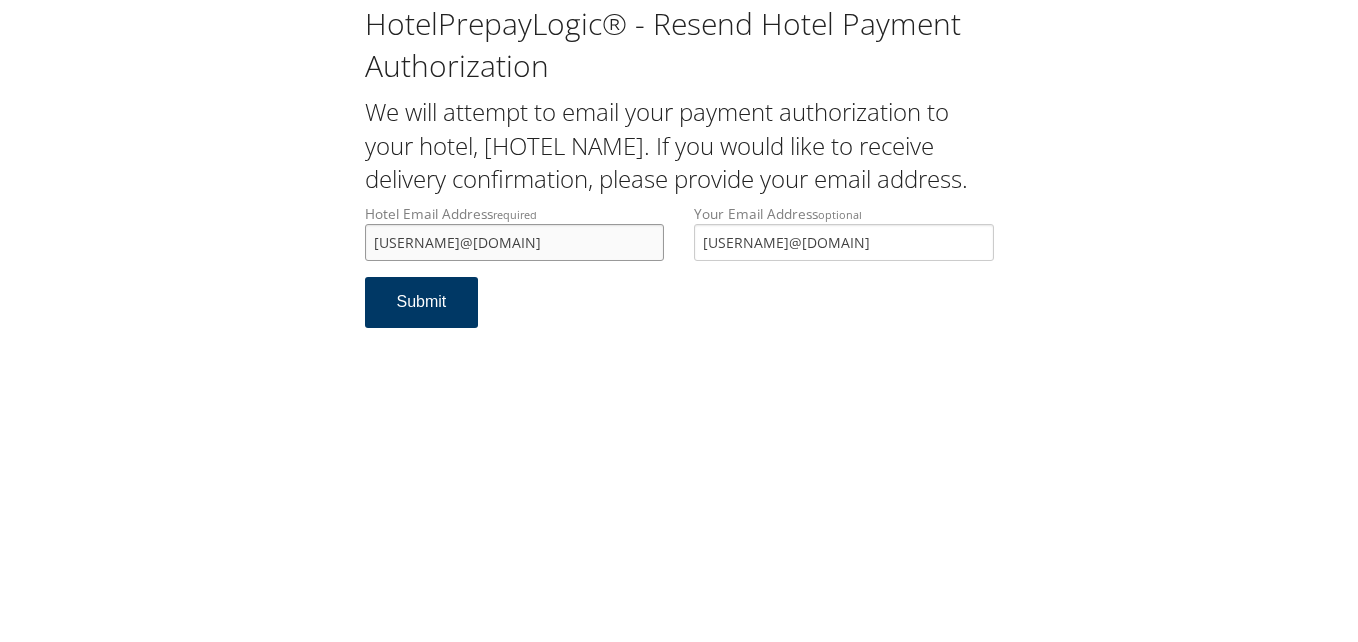 type on "ffbardsotown1070@gmail.com" 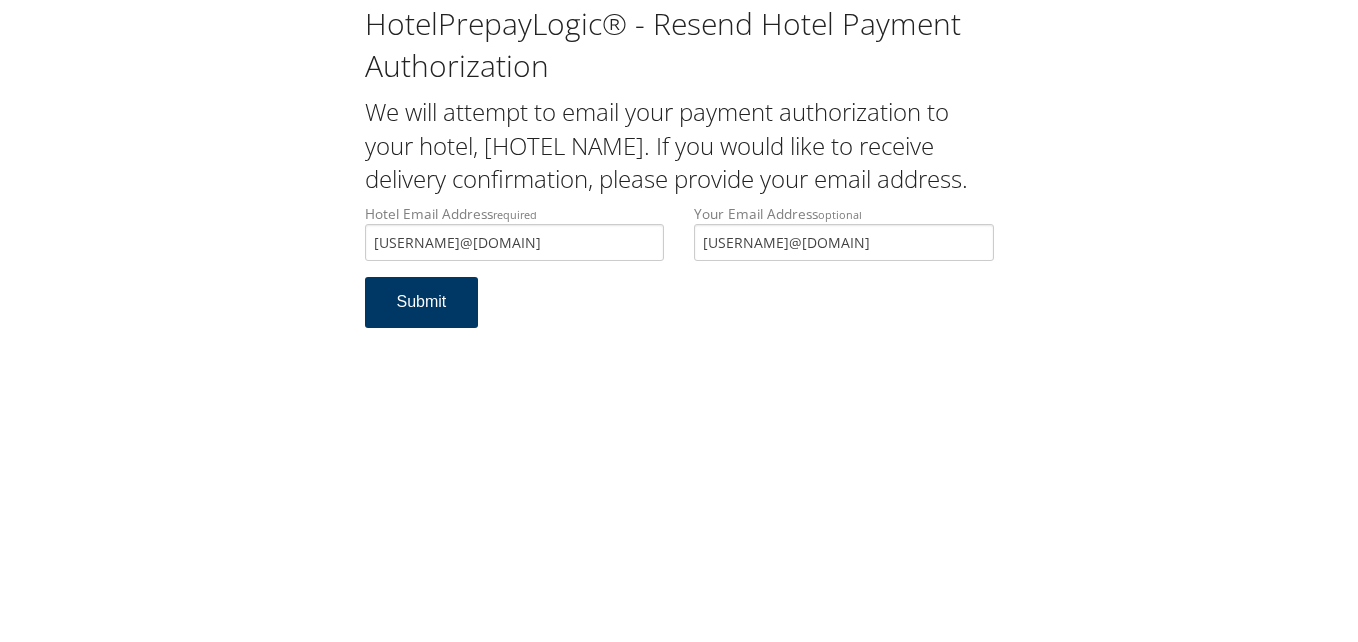 click on "Submit" at bounding box center [422, 302] 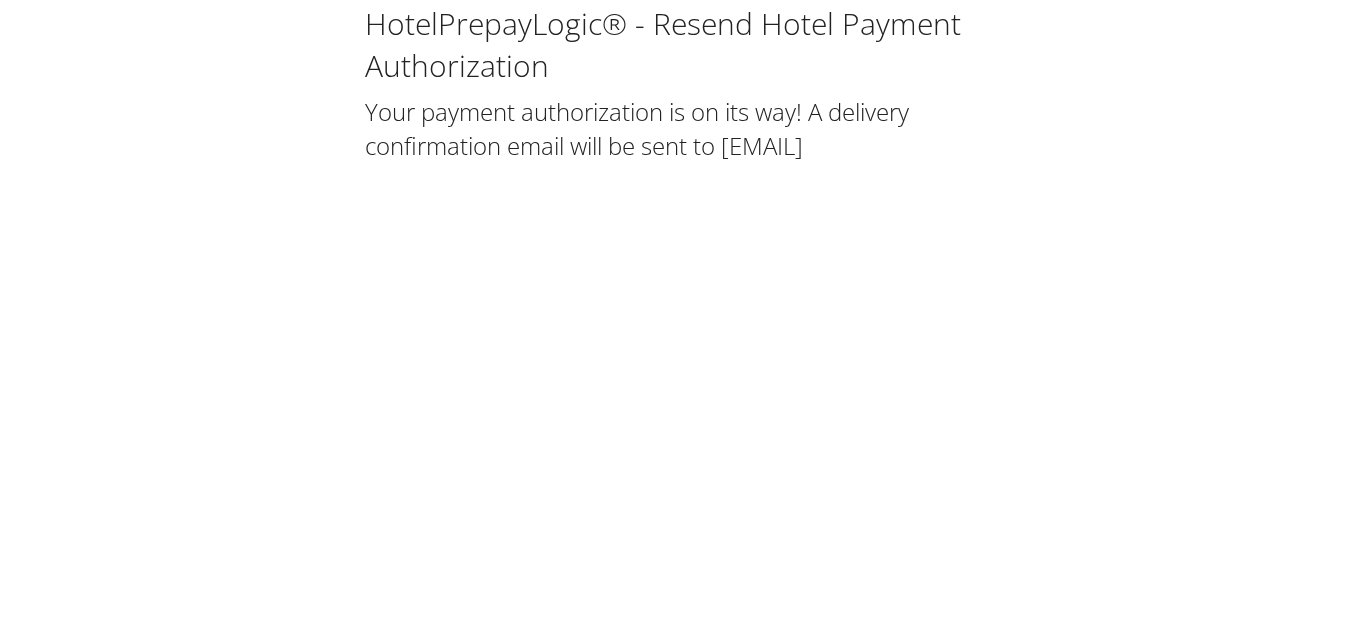 scroll, scrollTop: 0, scrollLeft: 0, axis: both 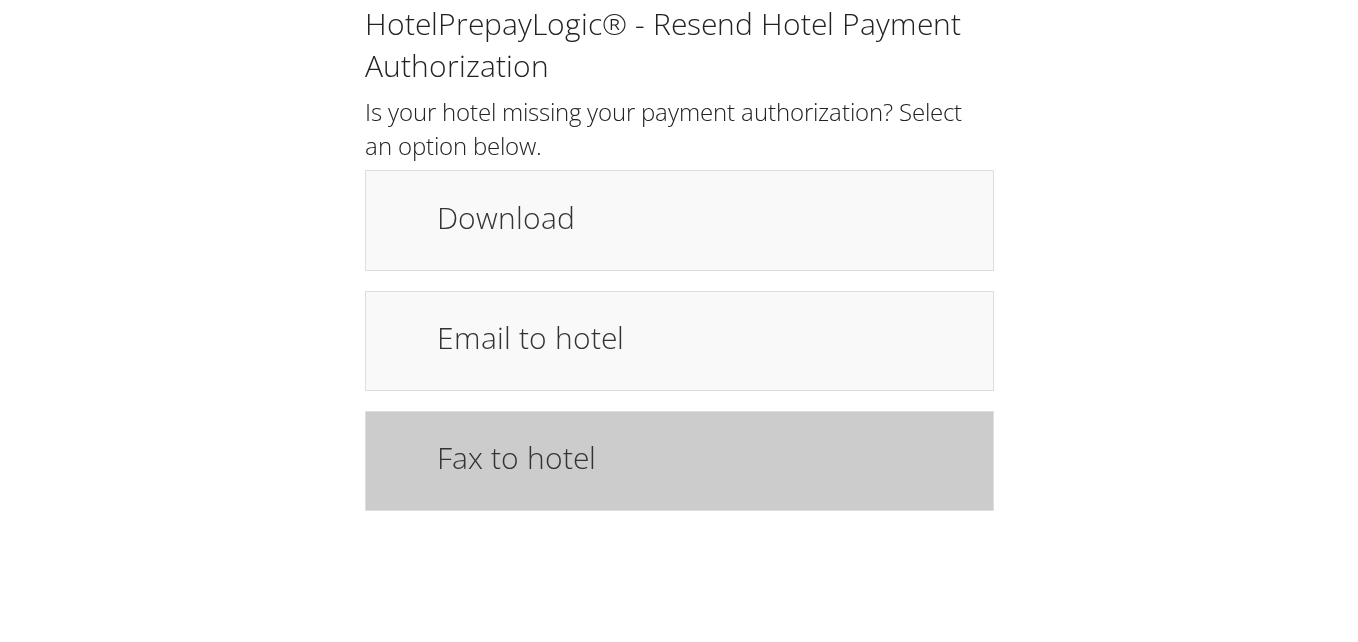 drag, startPoint x: 592, startPoint y: 461, endPoint x: 731, endPoint y: 480, distance: 140.29256 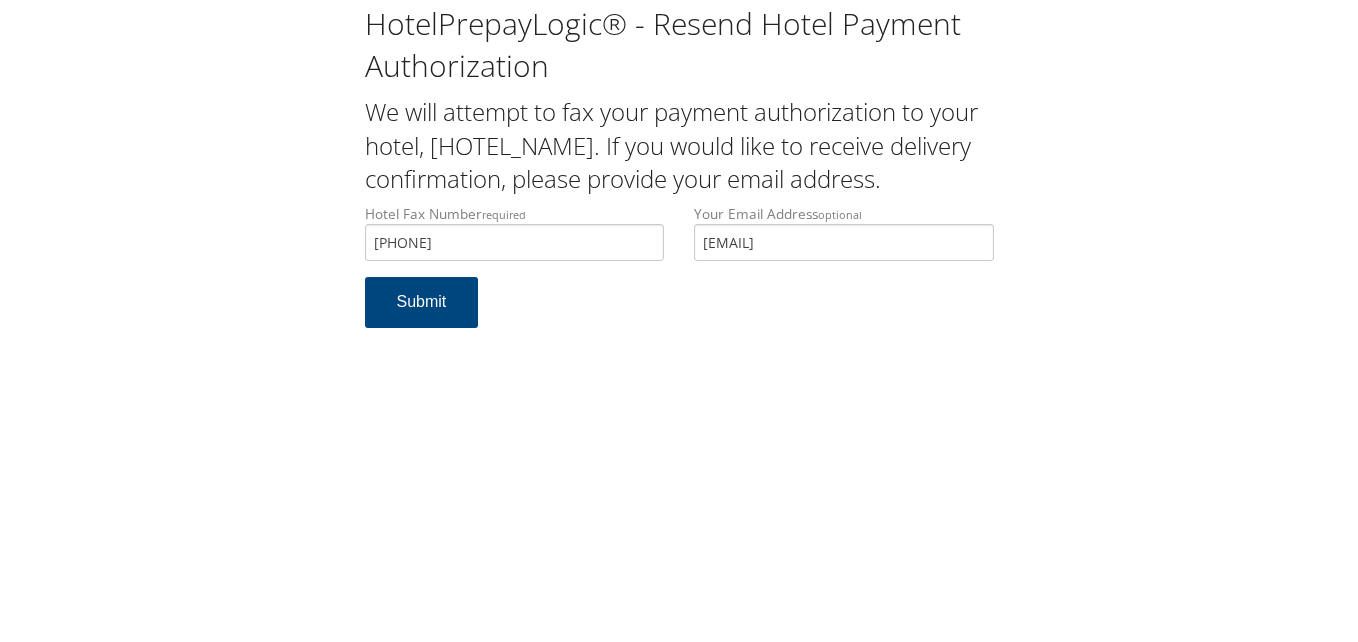 scroll, scrollTop: 0, scrollLeft: 0, axis: both 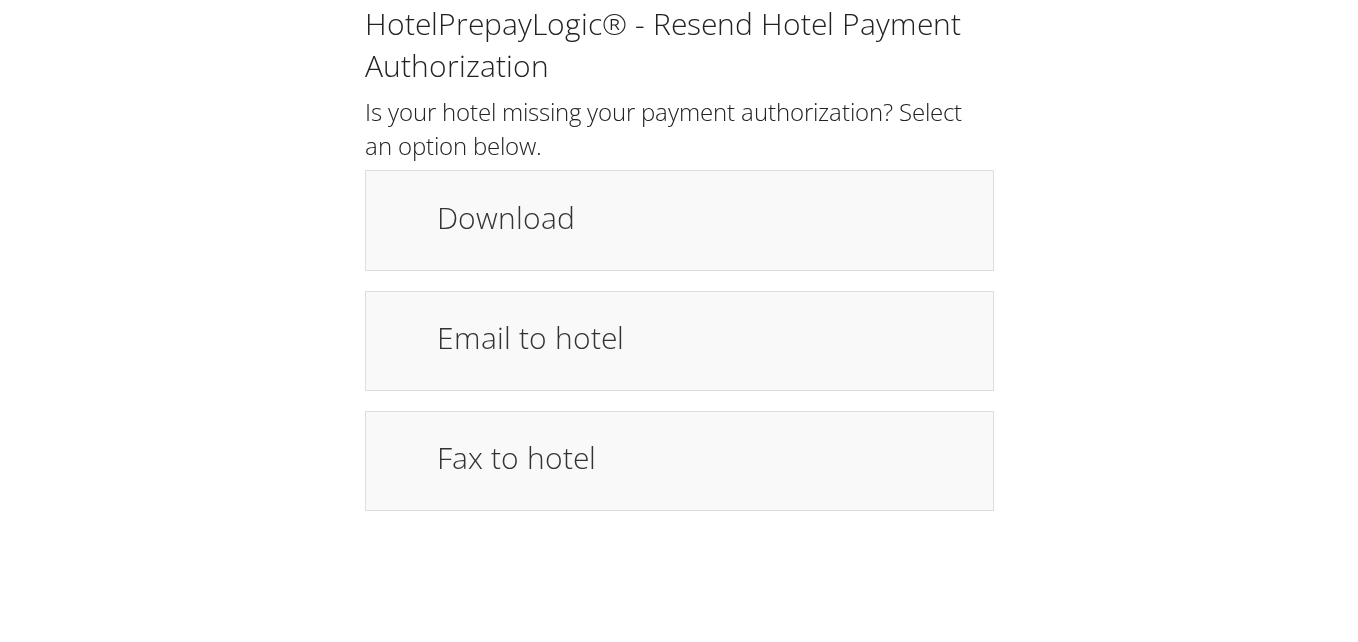 click on "HotelPrepayLogic® - Resend Hotel Payment Authorization
Is your hotel missing your payment authorization? Select an option below.
Download
Email to hotel
Fax to hotel
Resend" at bounding box center [679, 265] 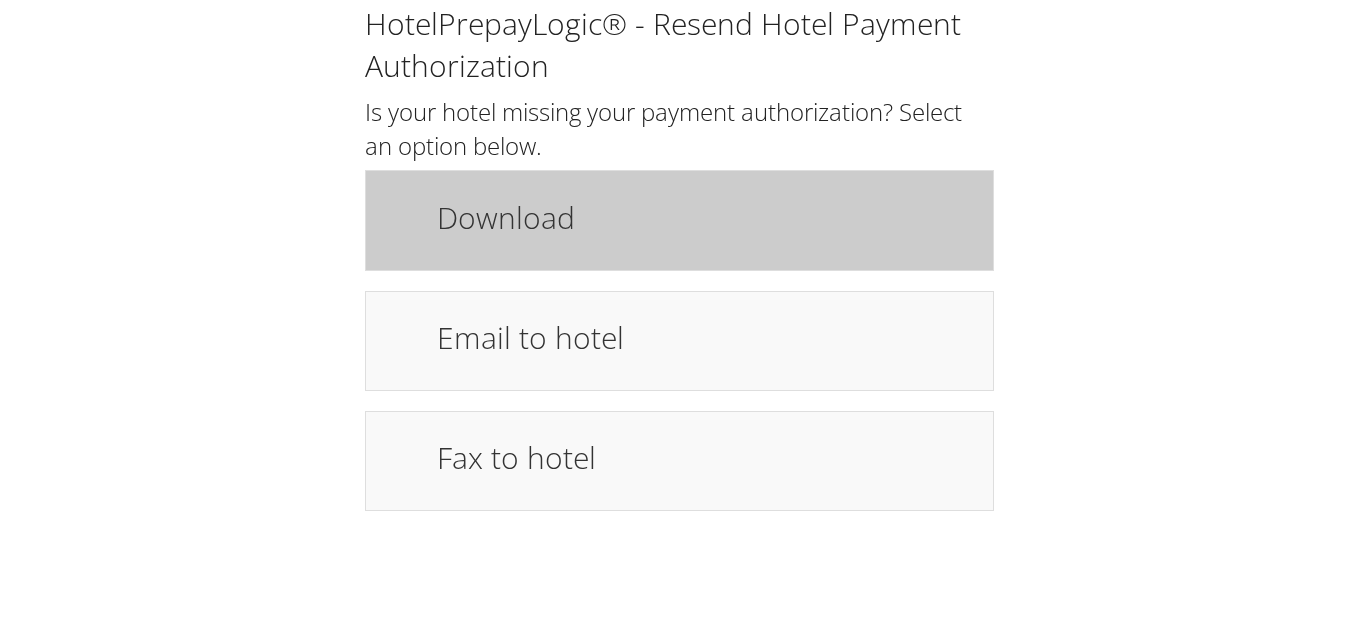 click on "Download" at bounding box center [705, 217] 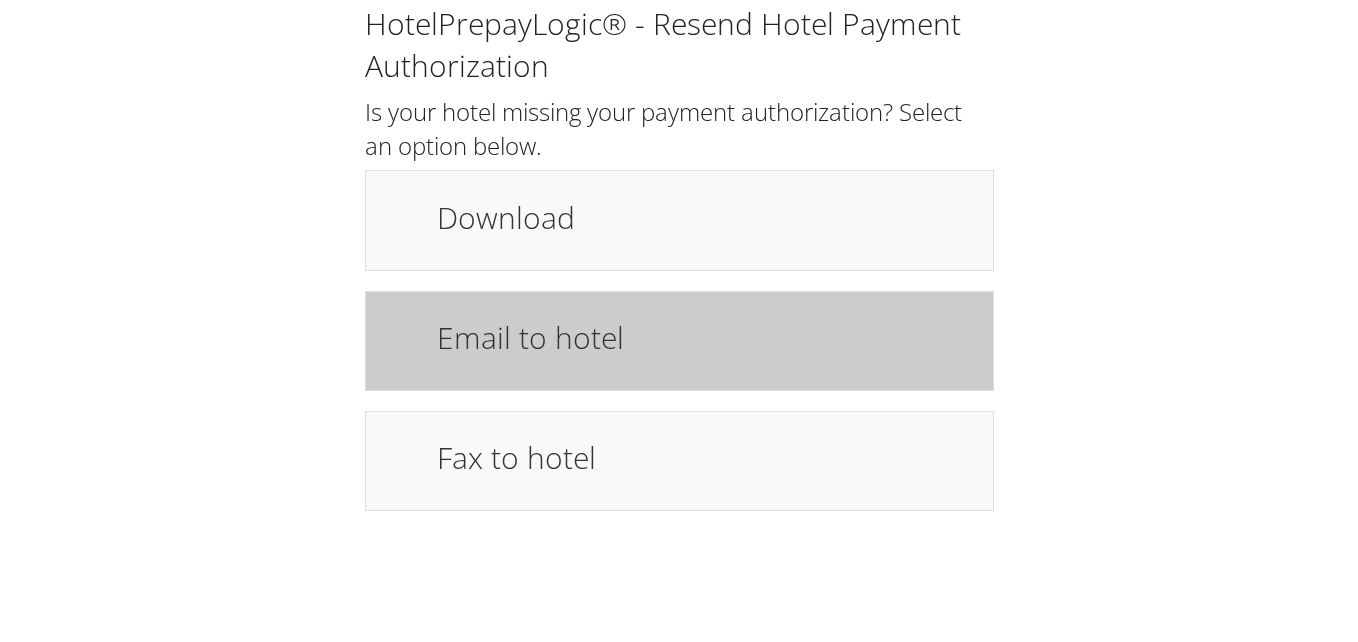 click on "Email to hotel" at bounding box center [705, 337] 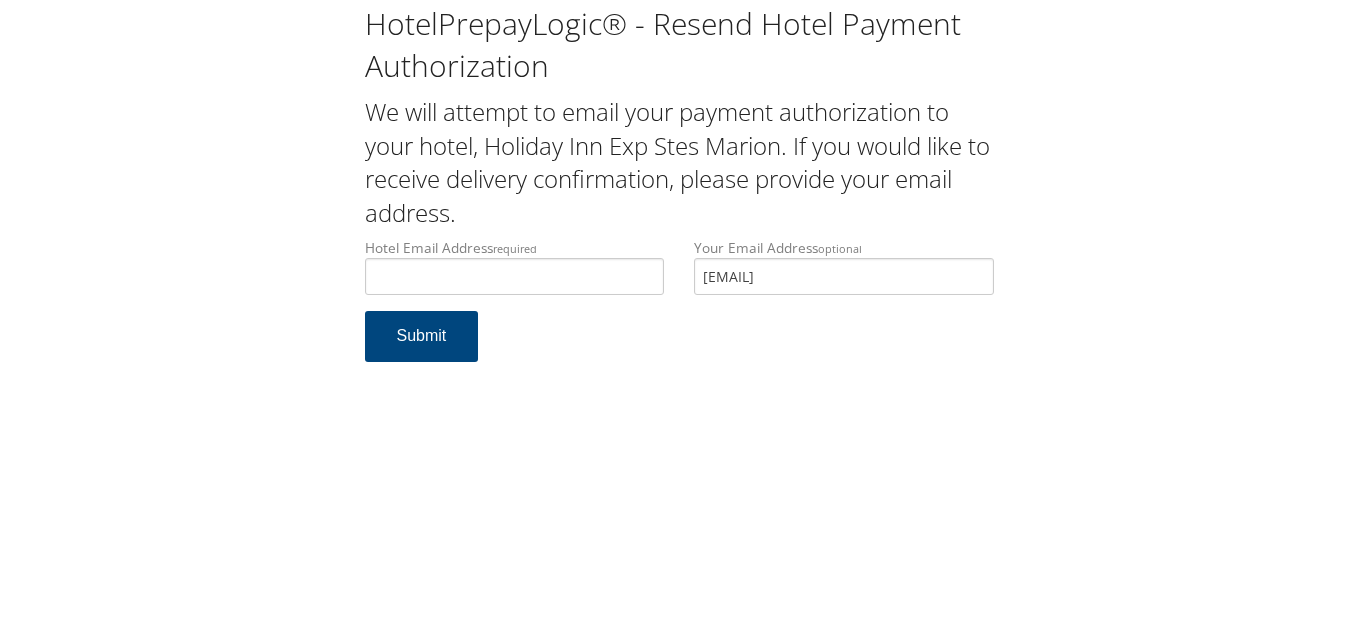 scroll, scrollTop: 0, scrollLeft: 0, axis: both 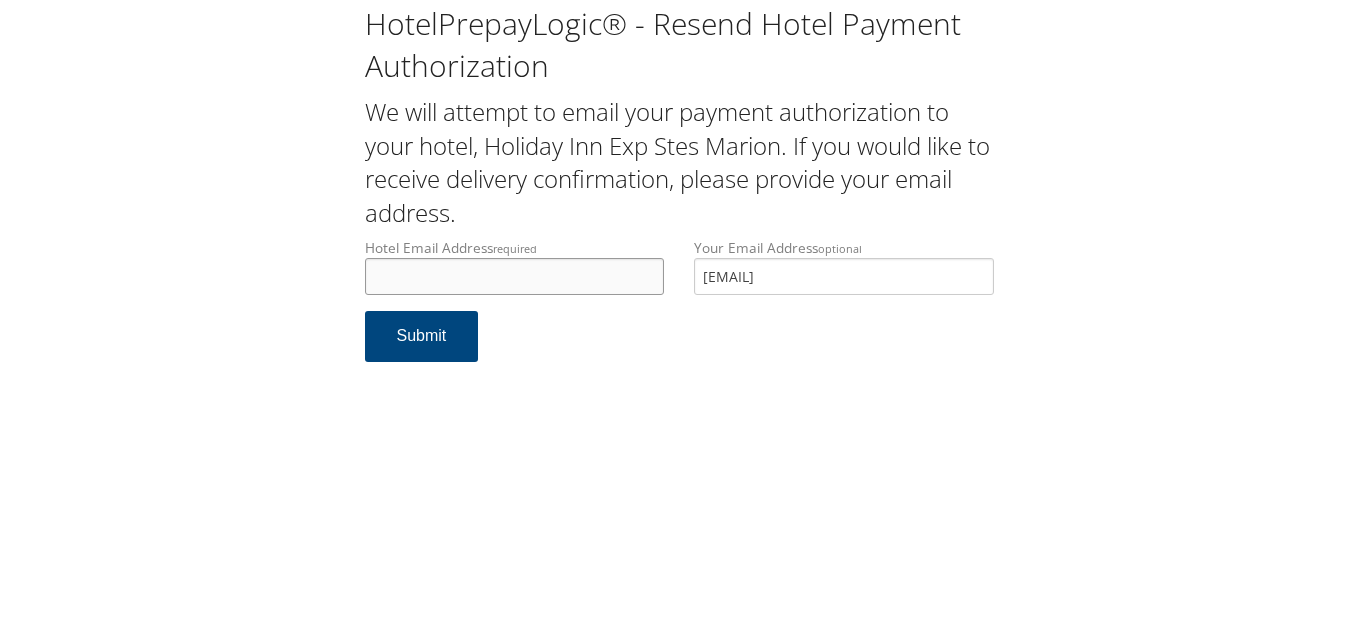 drag, startPoint x: 559, startPoint y: 259, endPoint x: 559, endPoint y: 270, distance: 11 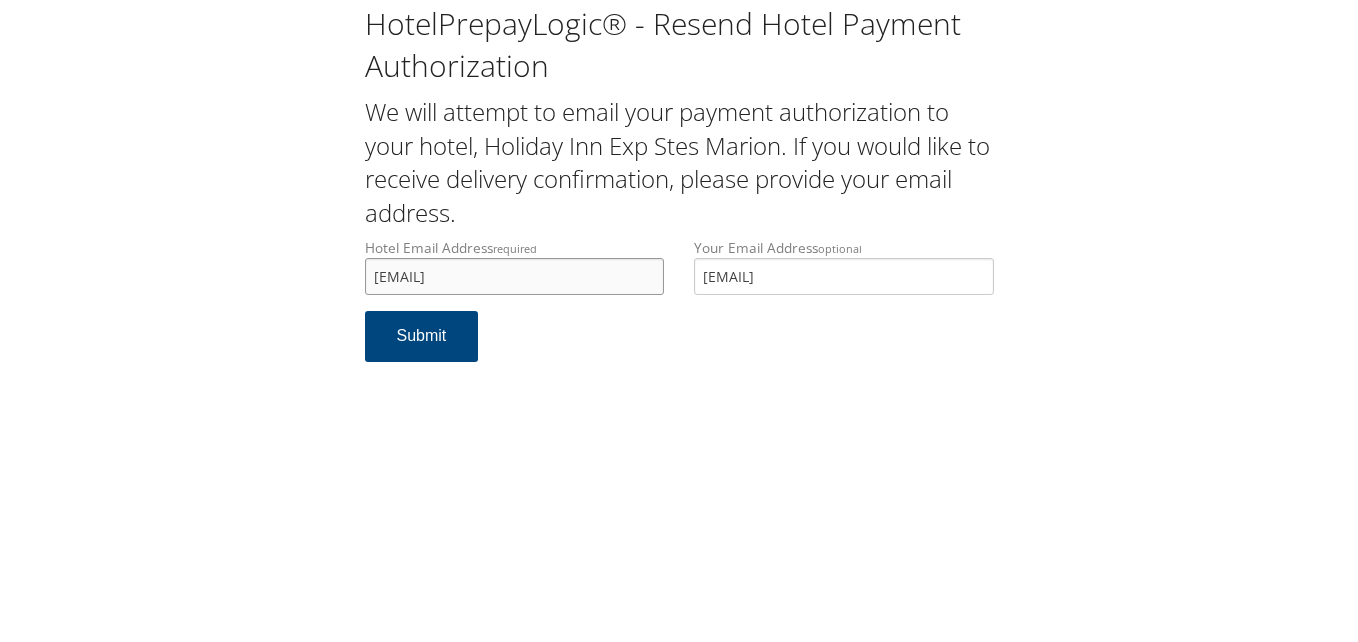 click on "guestservices@hiesmarion.com" at bounding box center [515, 276] 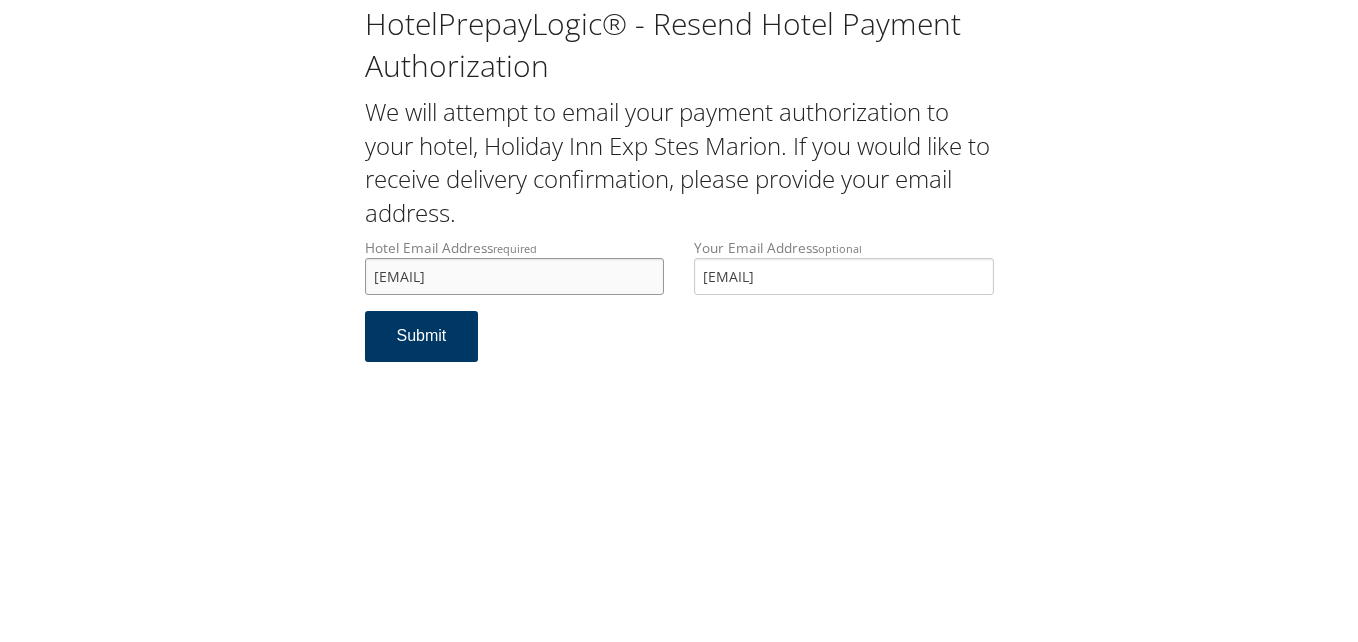 type on "guestservices@hiesmarion.com" 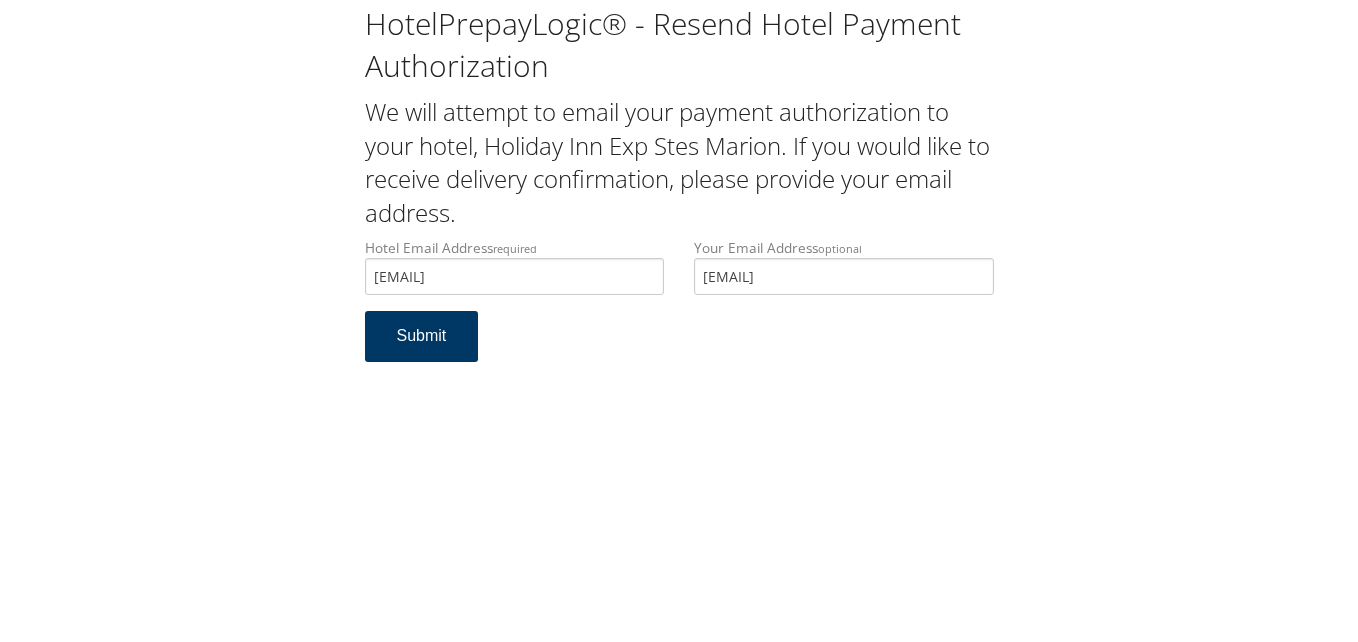 click on "Submit" at bounding box center (422, 336) 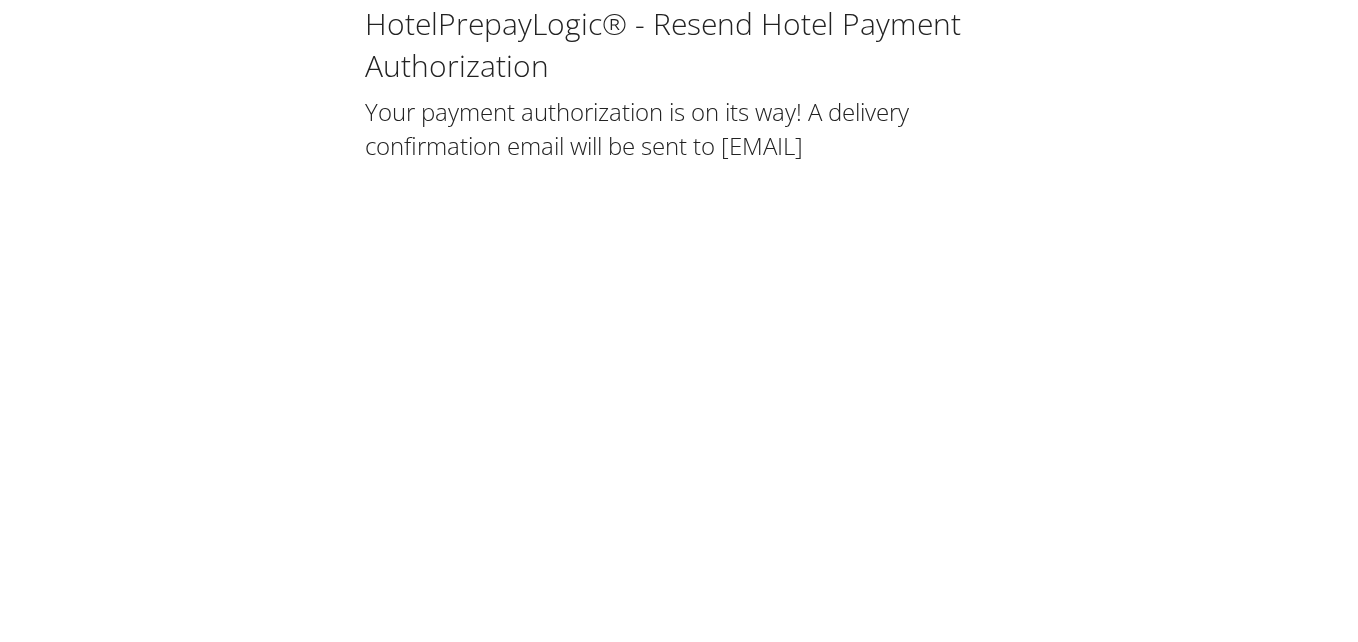 scroll, scrollTop: 0, scrollLeft: 0, axis: both 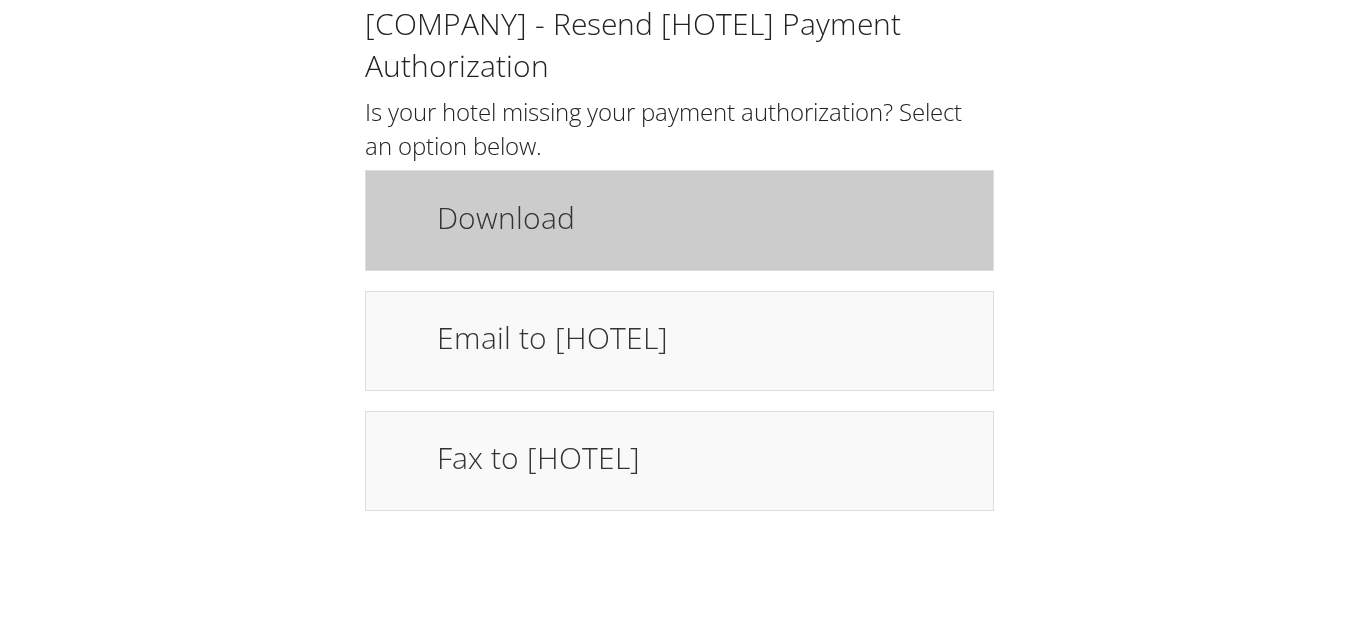click on "Download" at bounding box center (705, 217) 